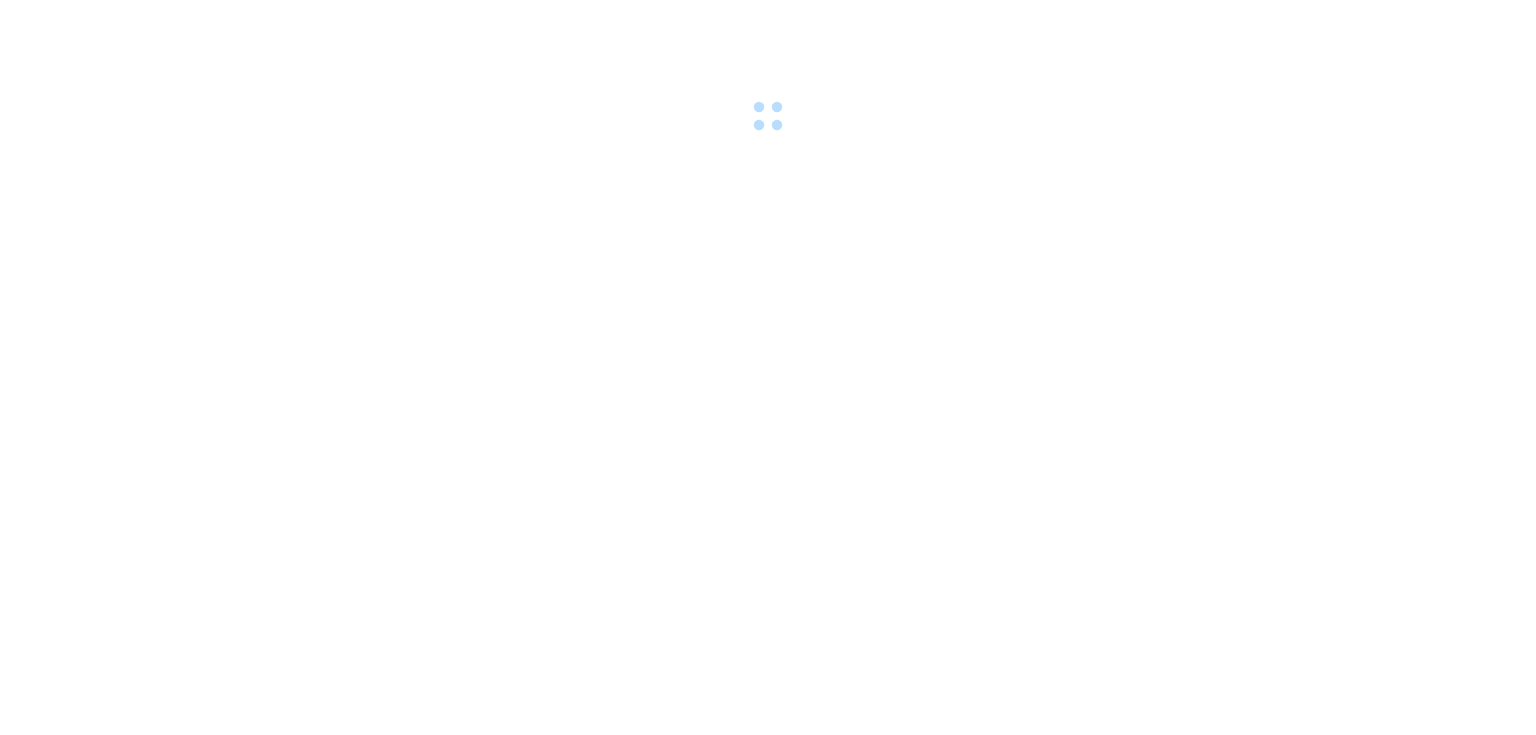 scroll, scrollTop: 0, scrollLeft: 0, axis: both 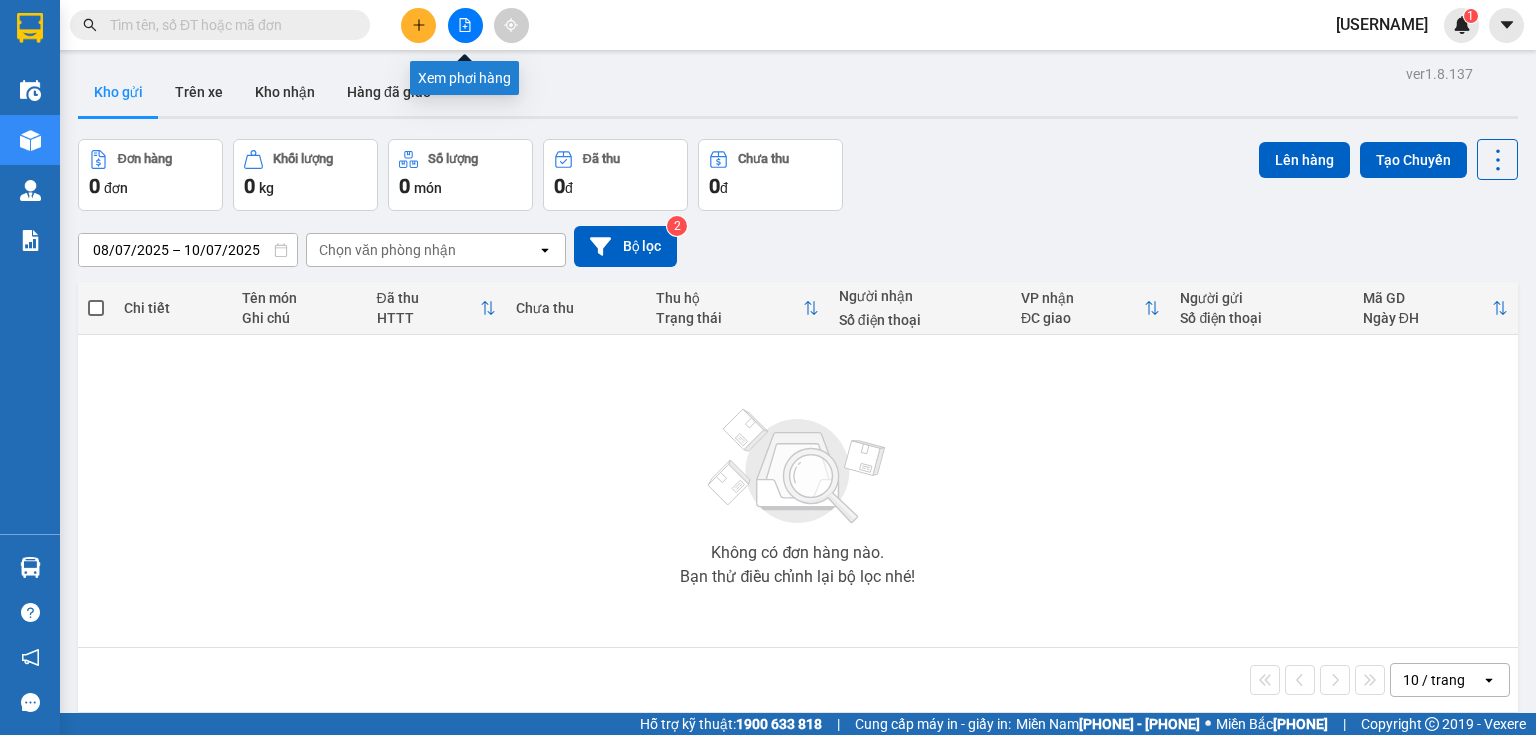 click at bounding box center [465, 25] 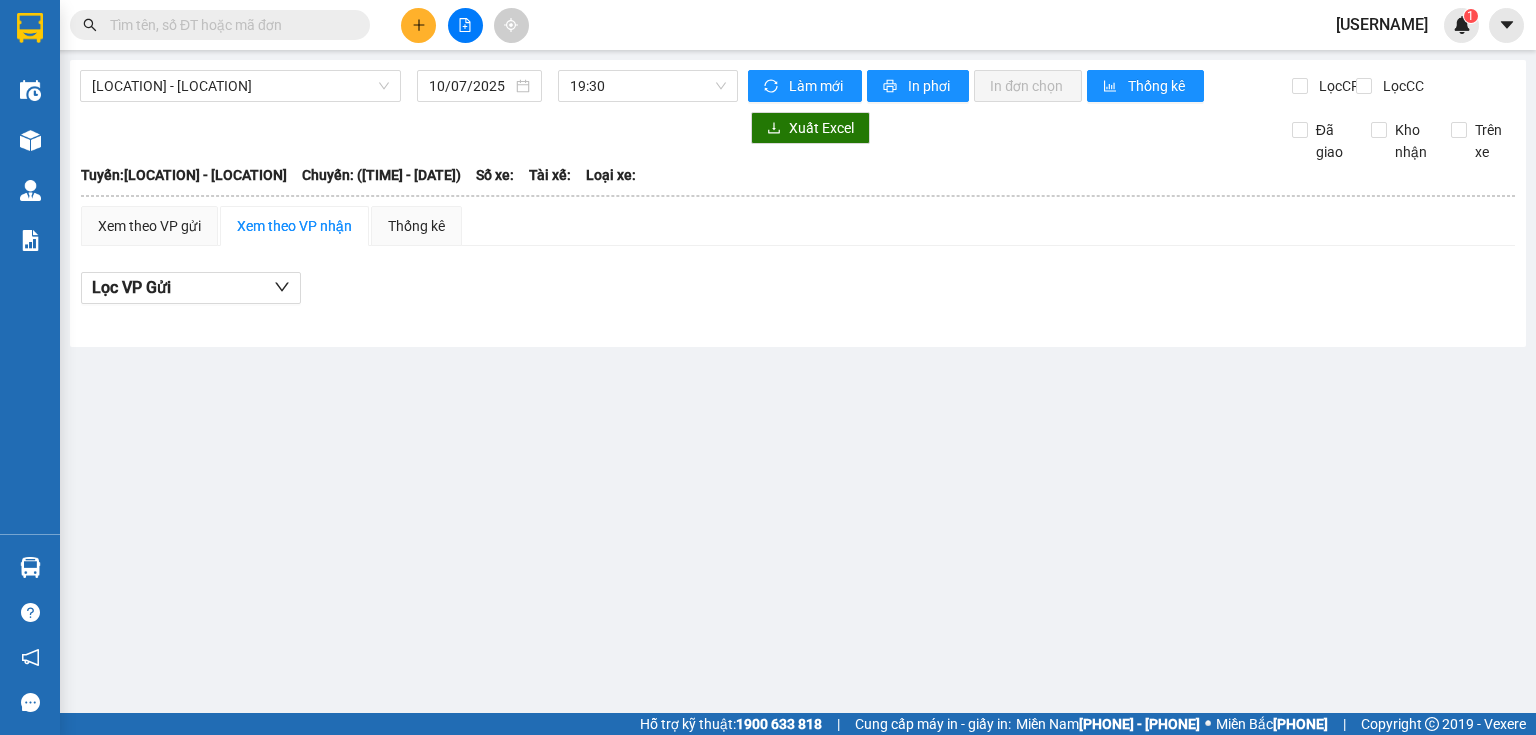 click on "[LOCATION] - [LOCATION]" at bounding box center [240, 86] 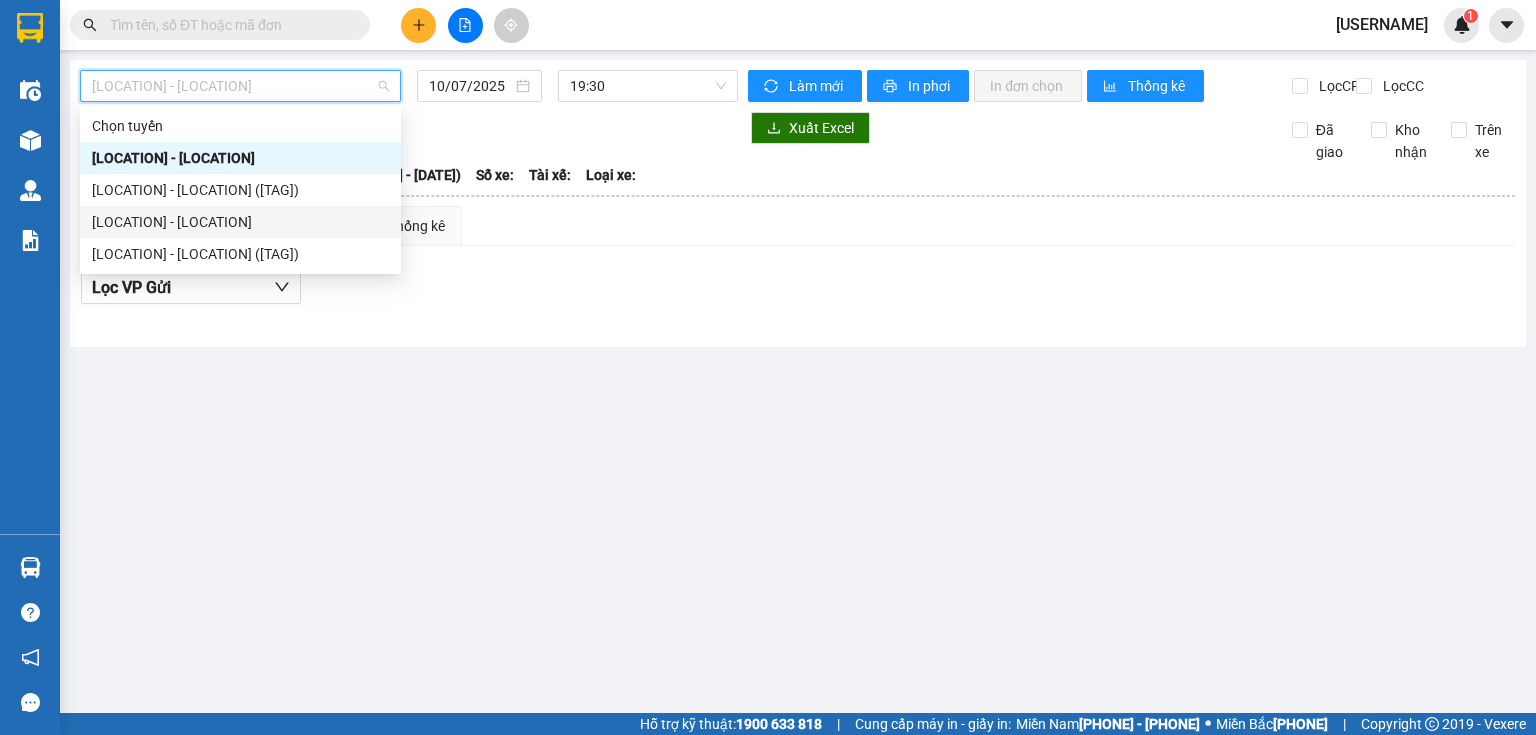 click on "[LOCATION] - [LOCATION]" at bounding box center (240, 222) 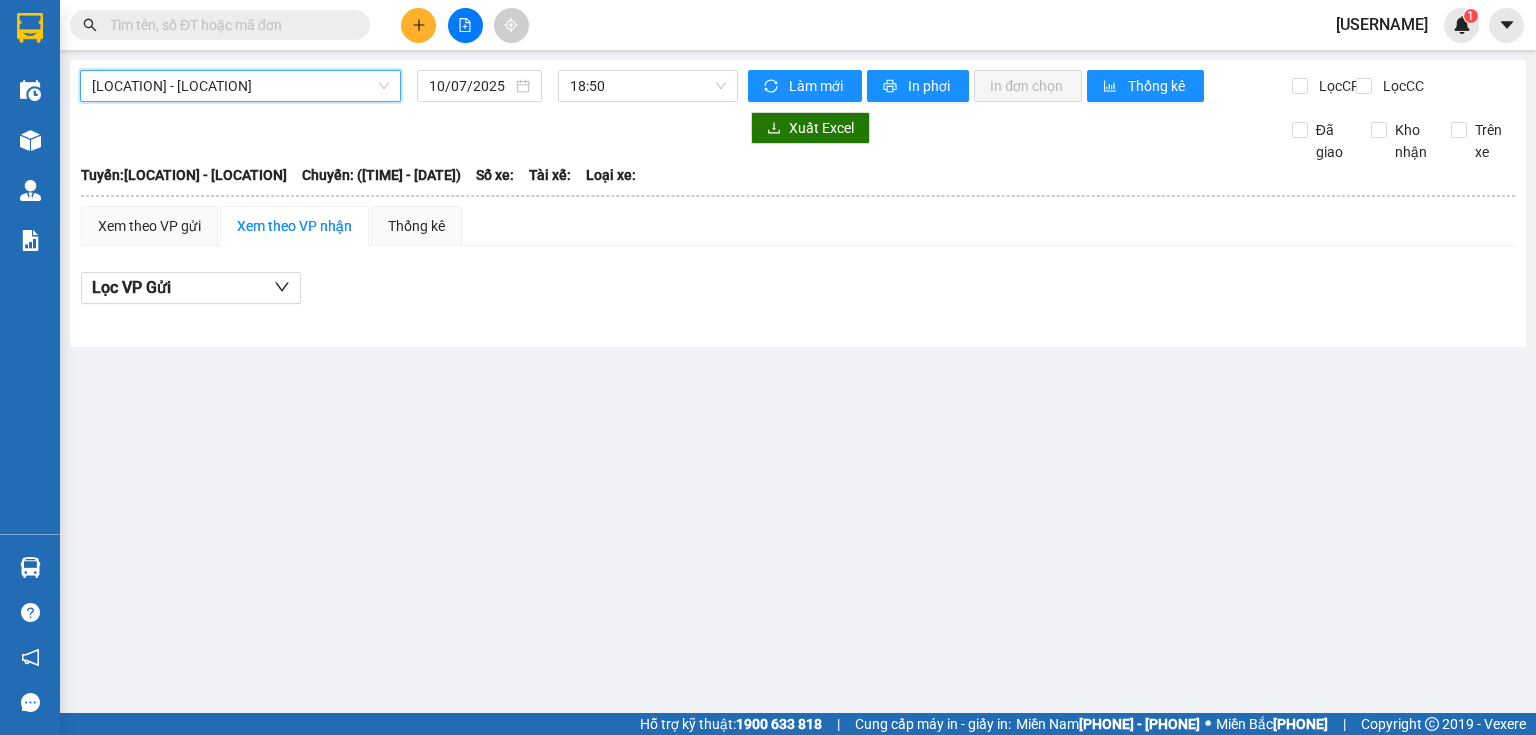 click on "10/07/2025" at bounding box center (470, 86) 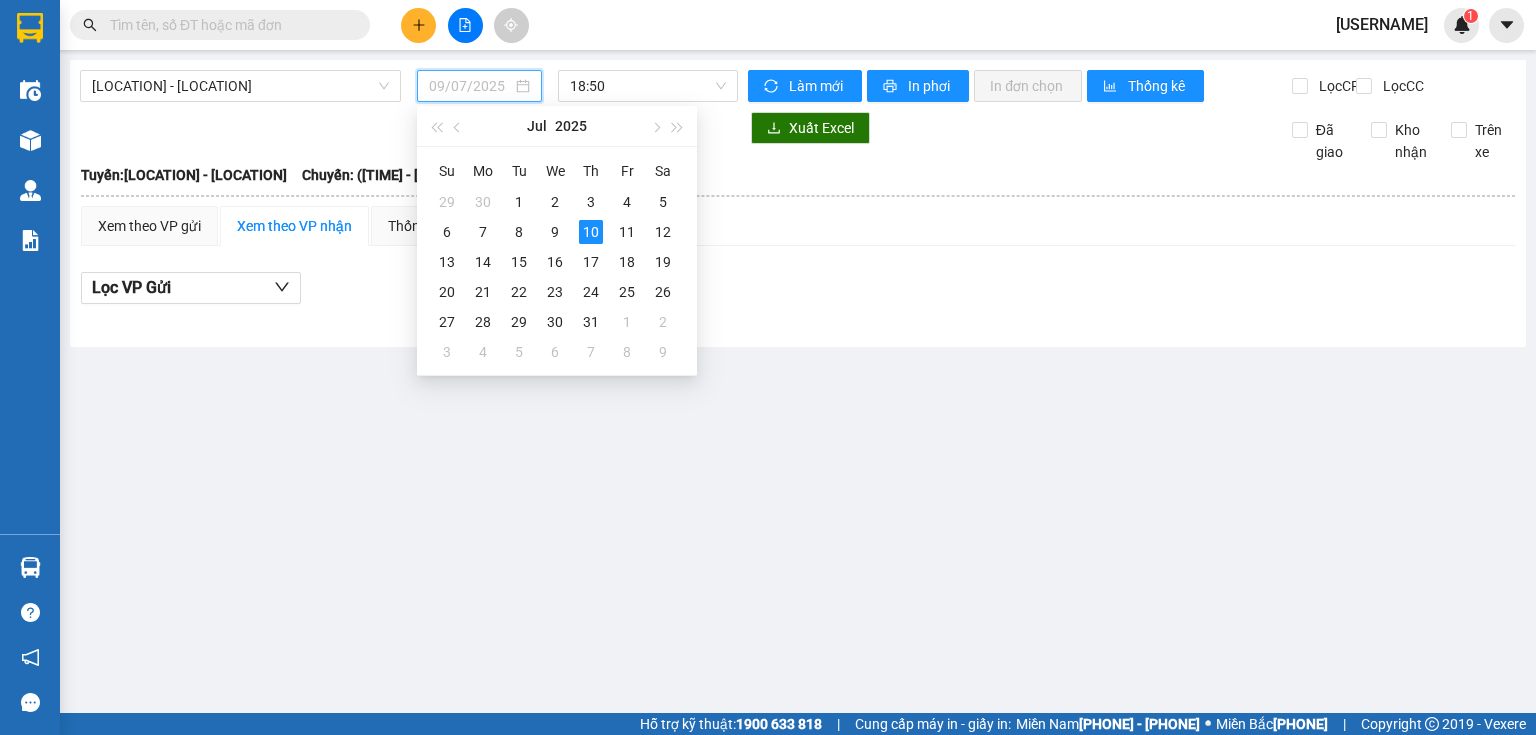 click on "9" at bounding box center (519, 202) 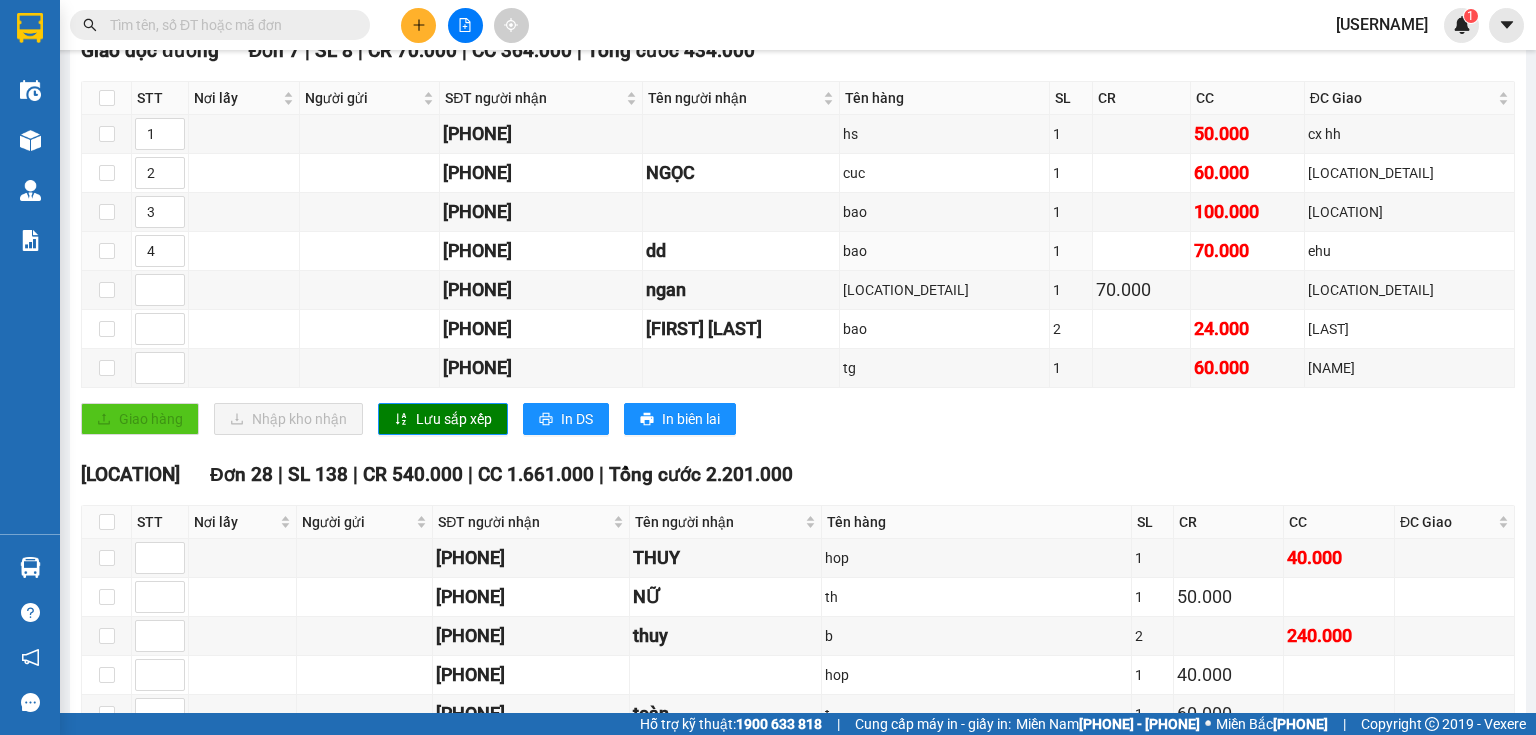 scroll, scrollTop: 0, scrollLeft: 0, axis: both 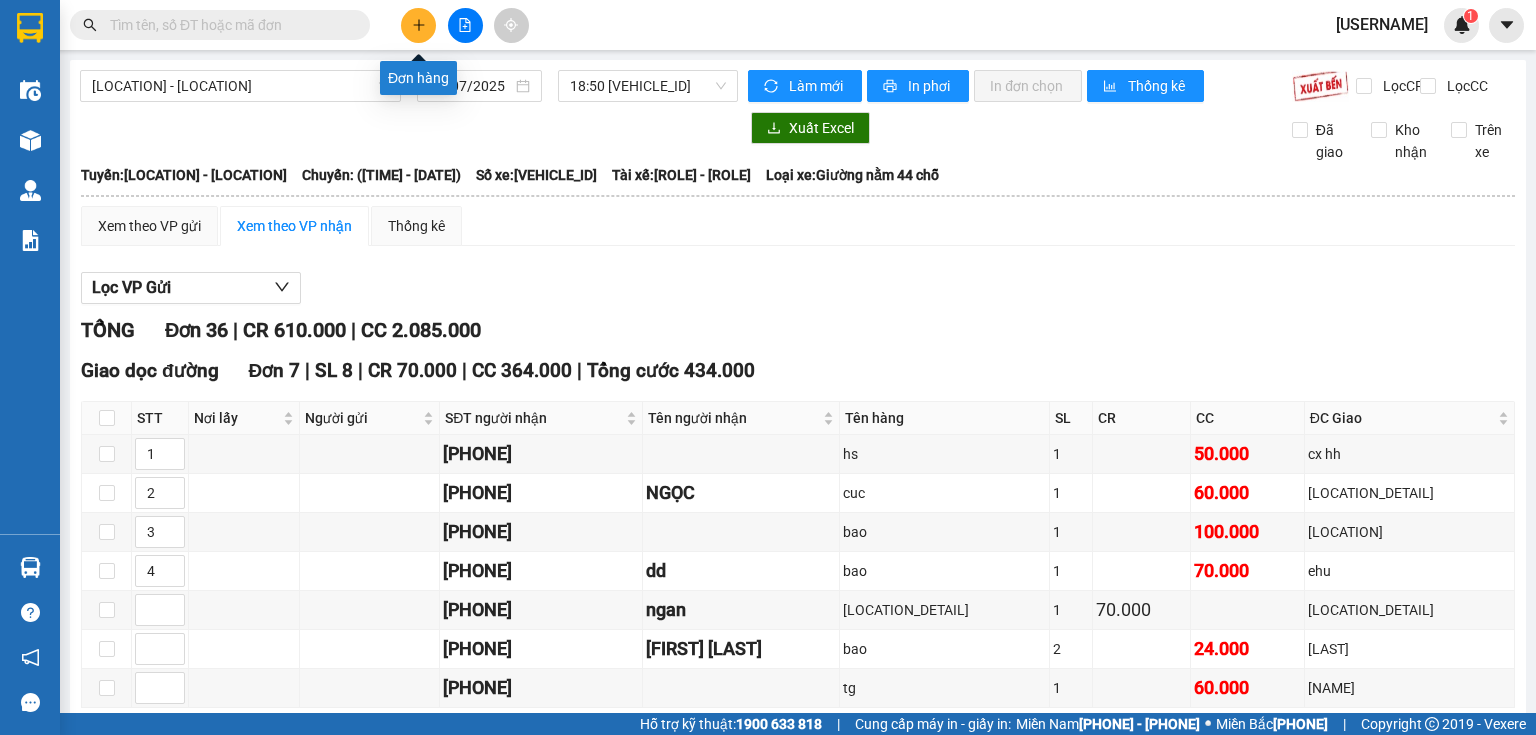 click at bounding box center [419, 25] 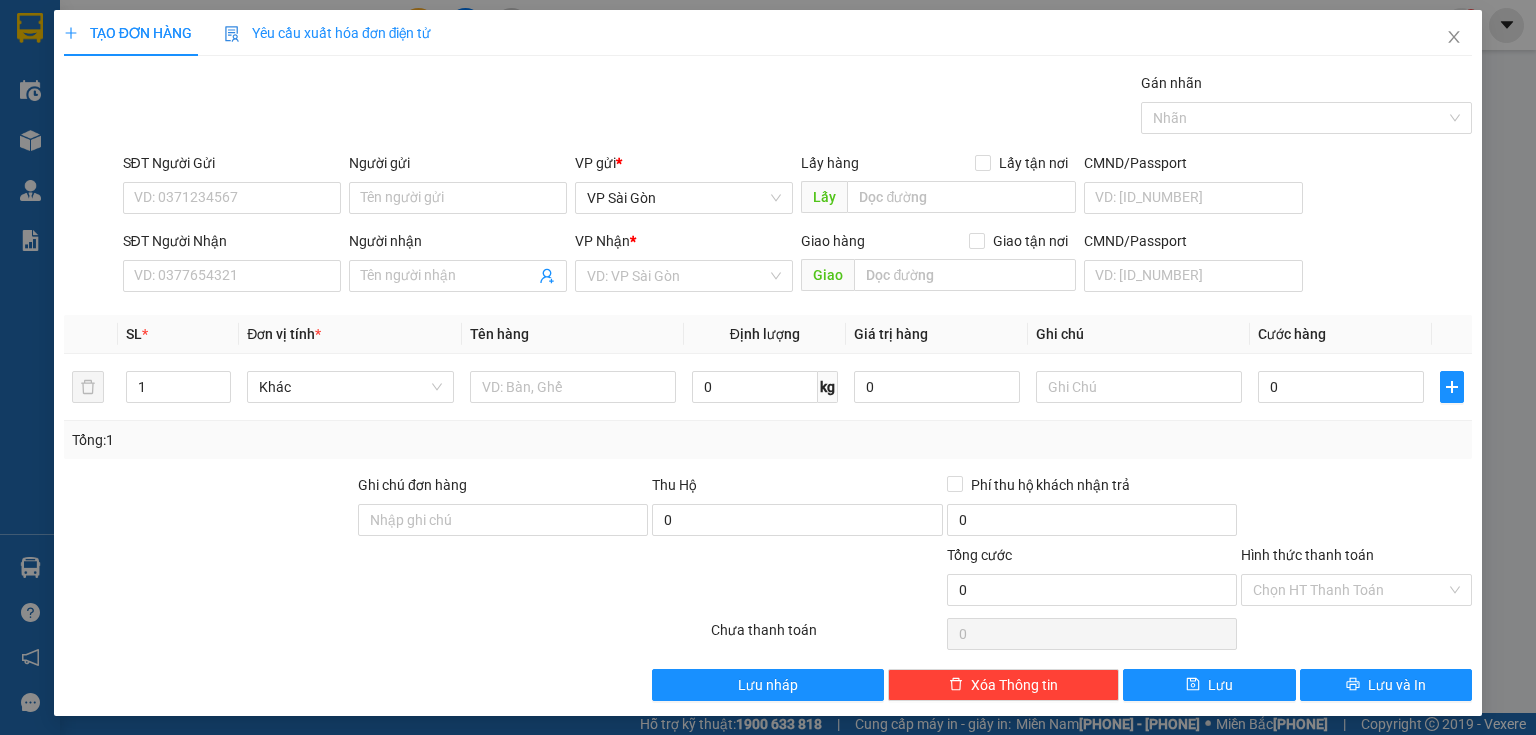 click on "SĐT Người Nhận" at bounding box center (232, 276) 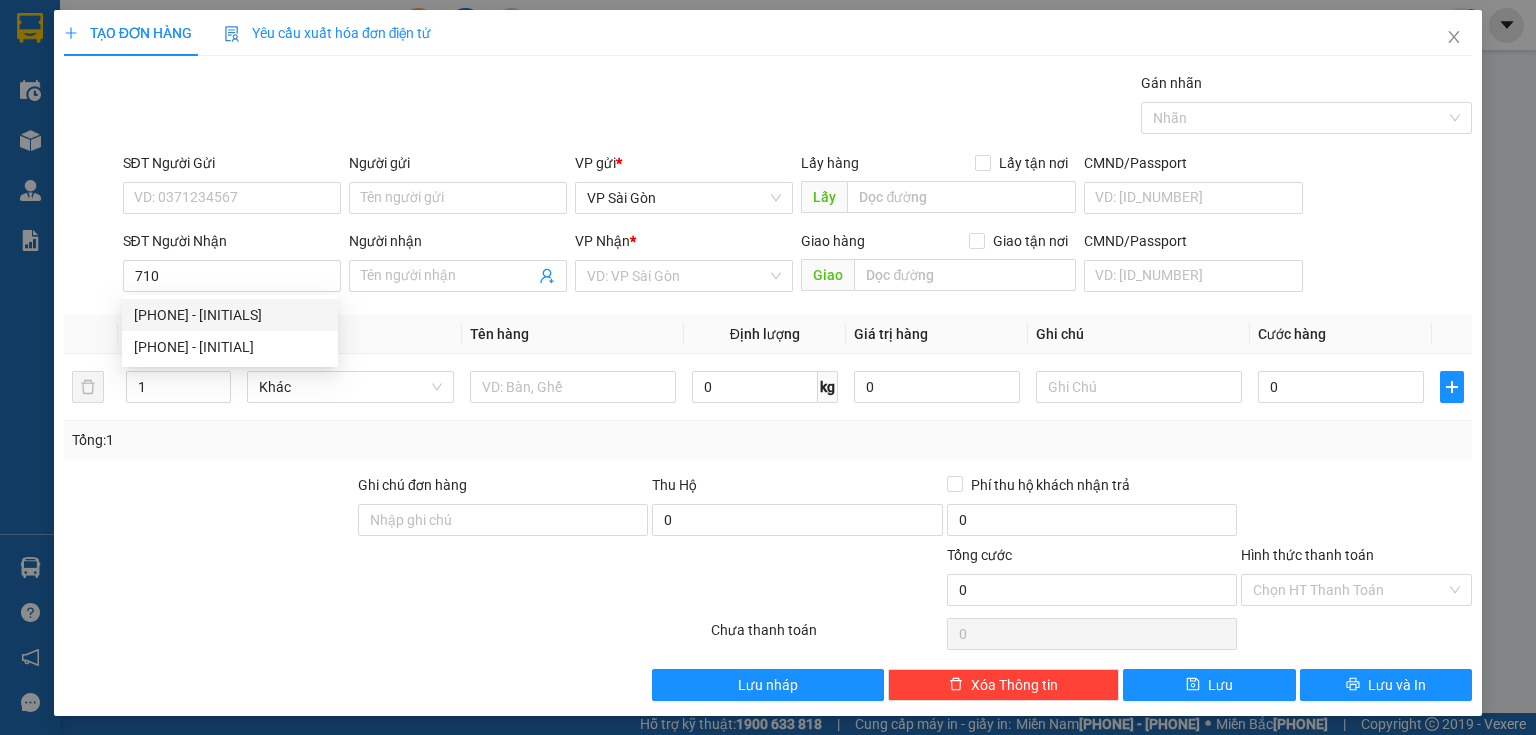 click on "[PHONE] - [INITIALS]" at bounding box center [230, 315] 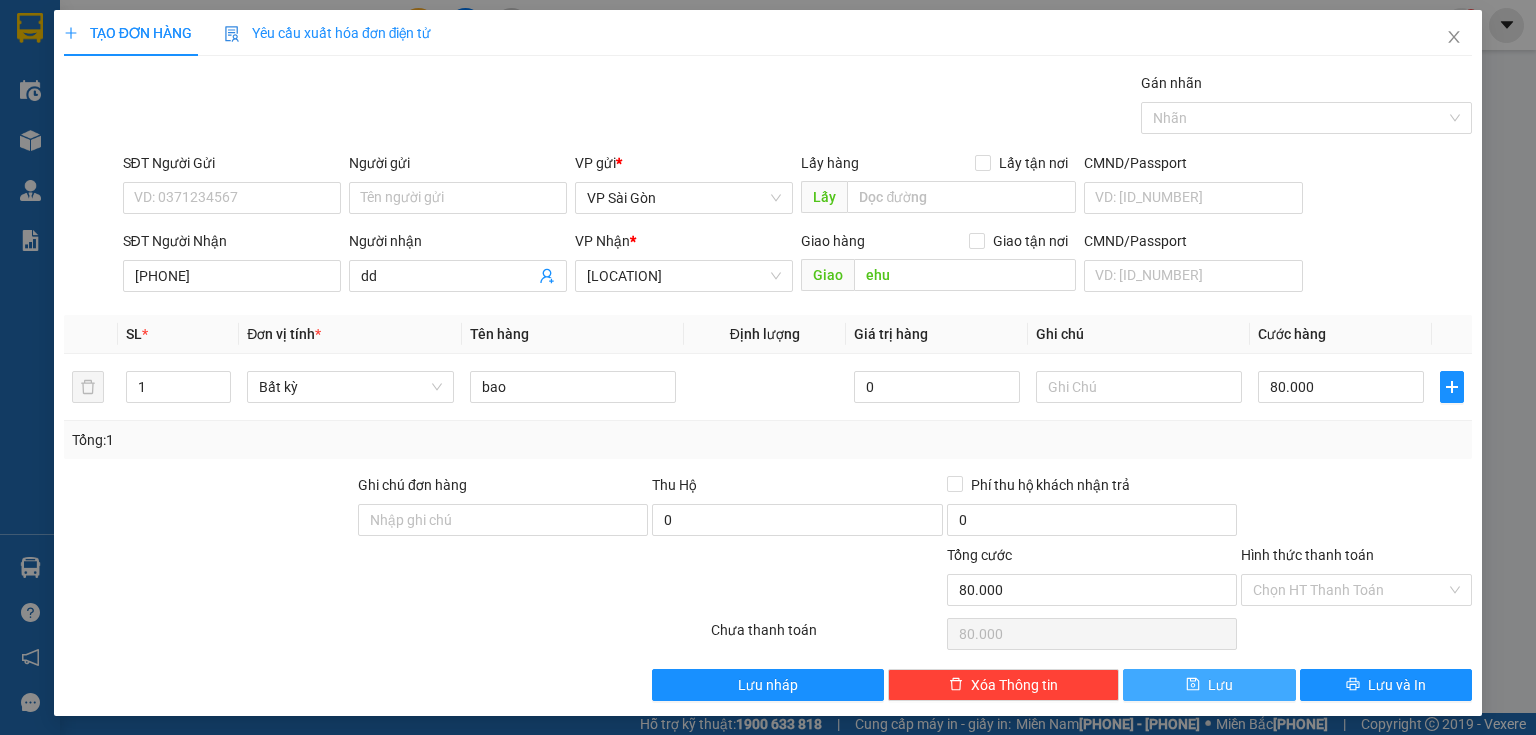 type on "[PHONE]" 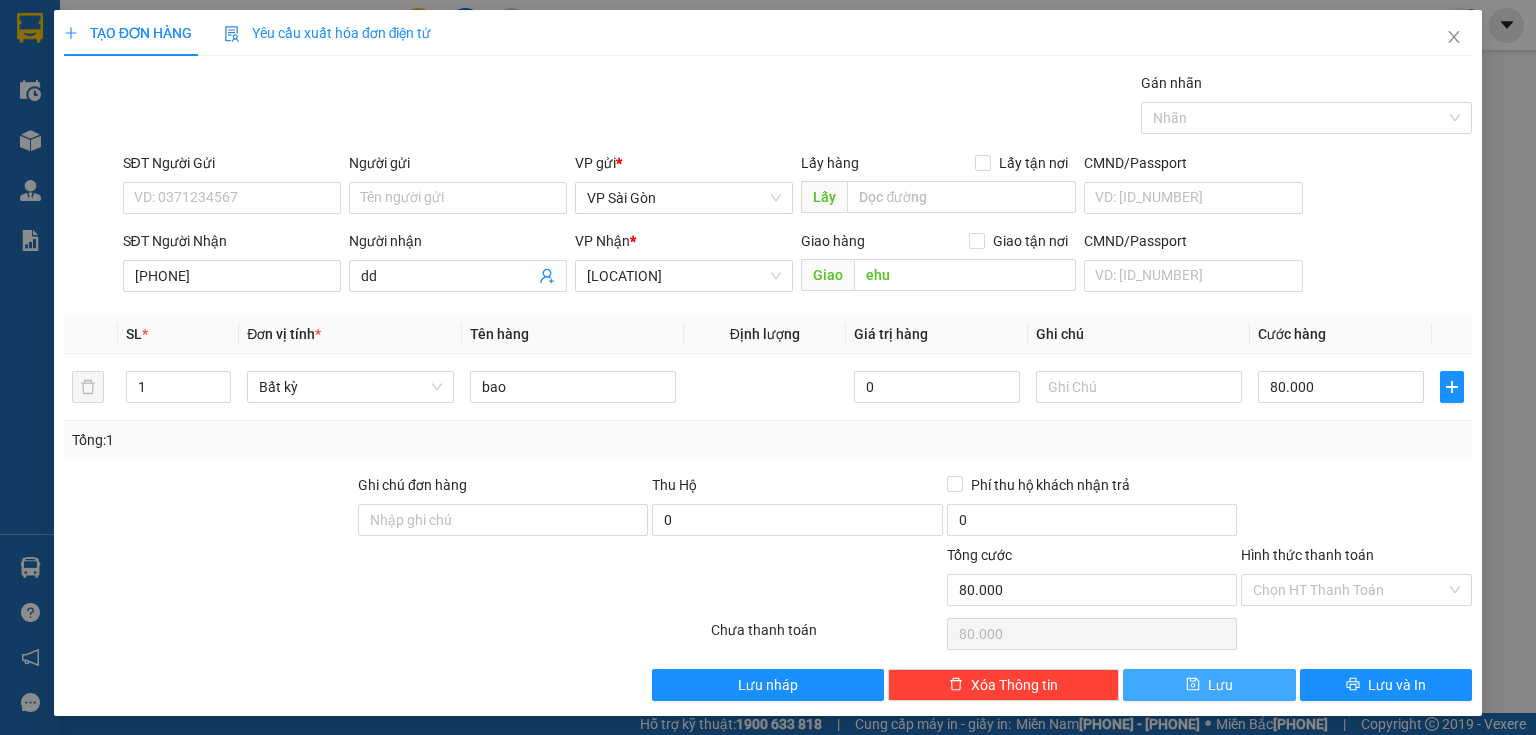 click on "Lưu" at bounding box center [1209, 685] 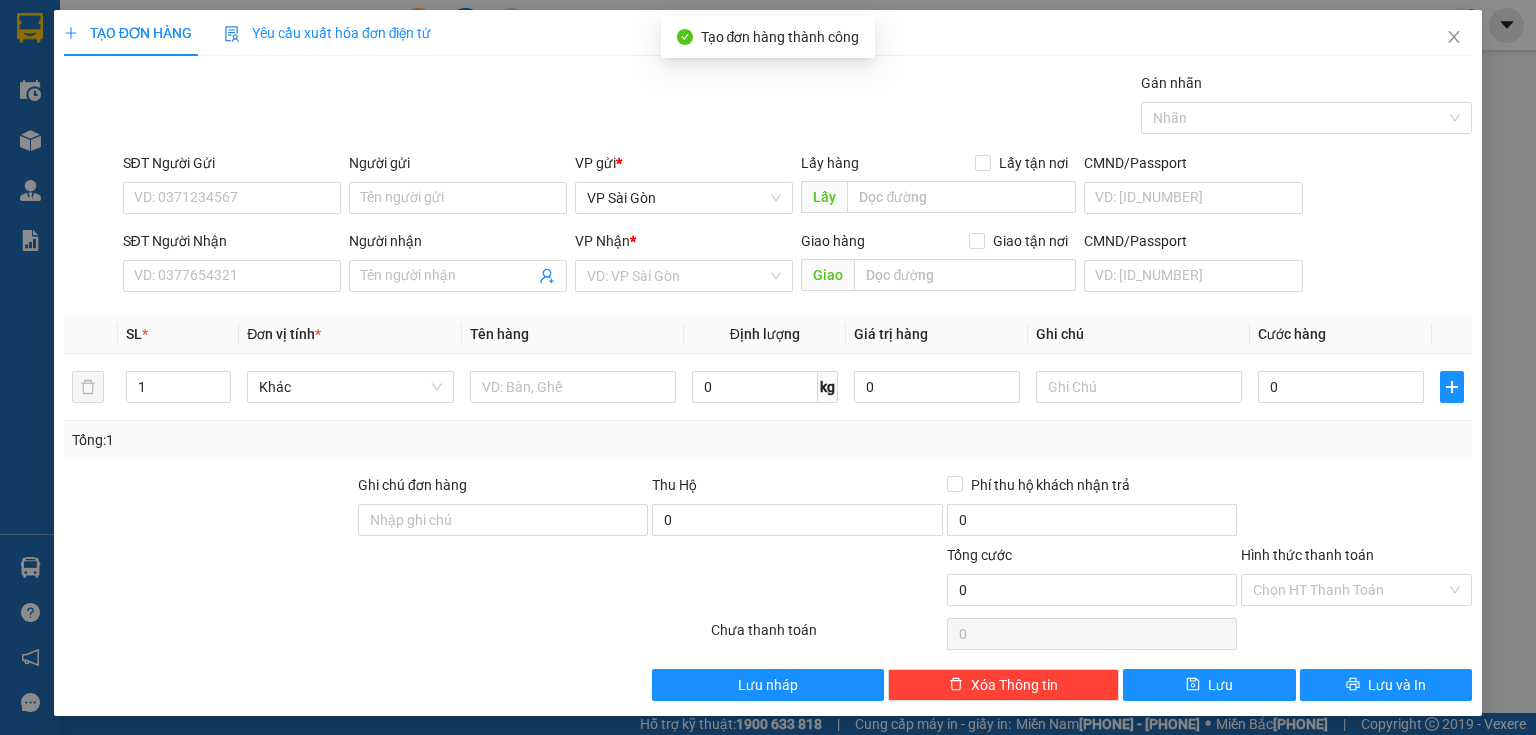 click at bounding box center (1454, 37) 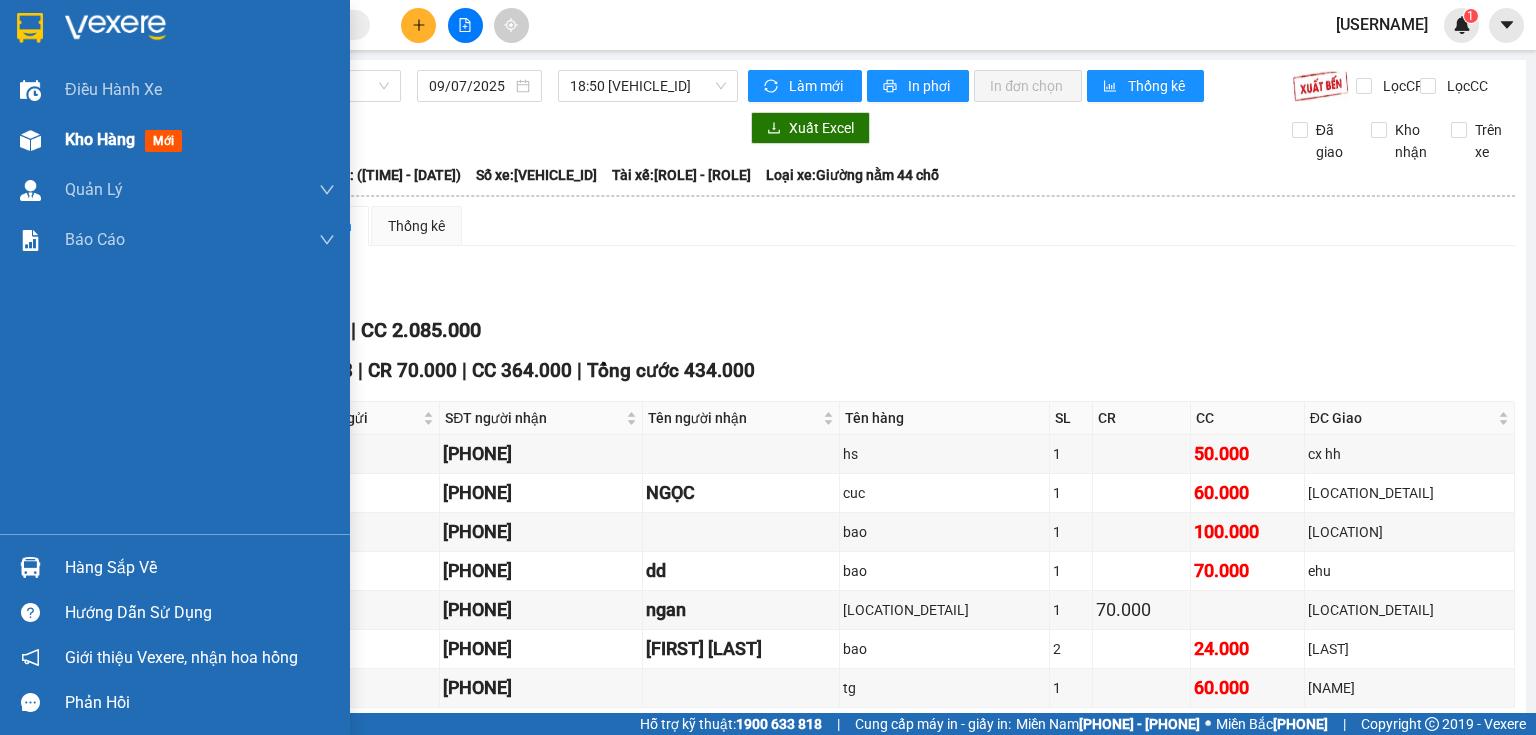 click on "Kho hàng" at bounding box center [100, 139] 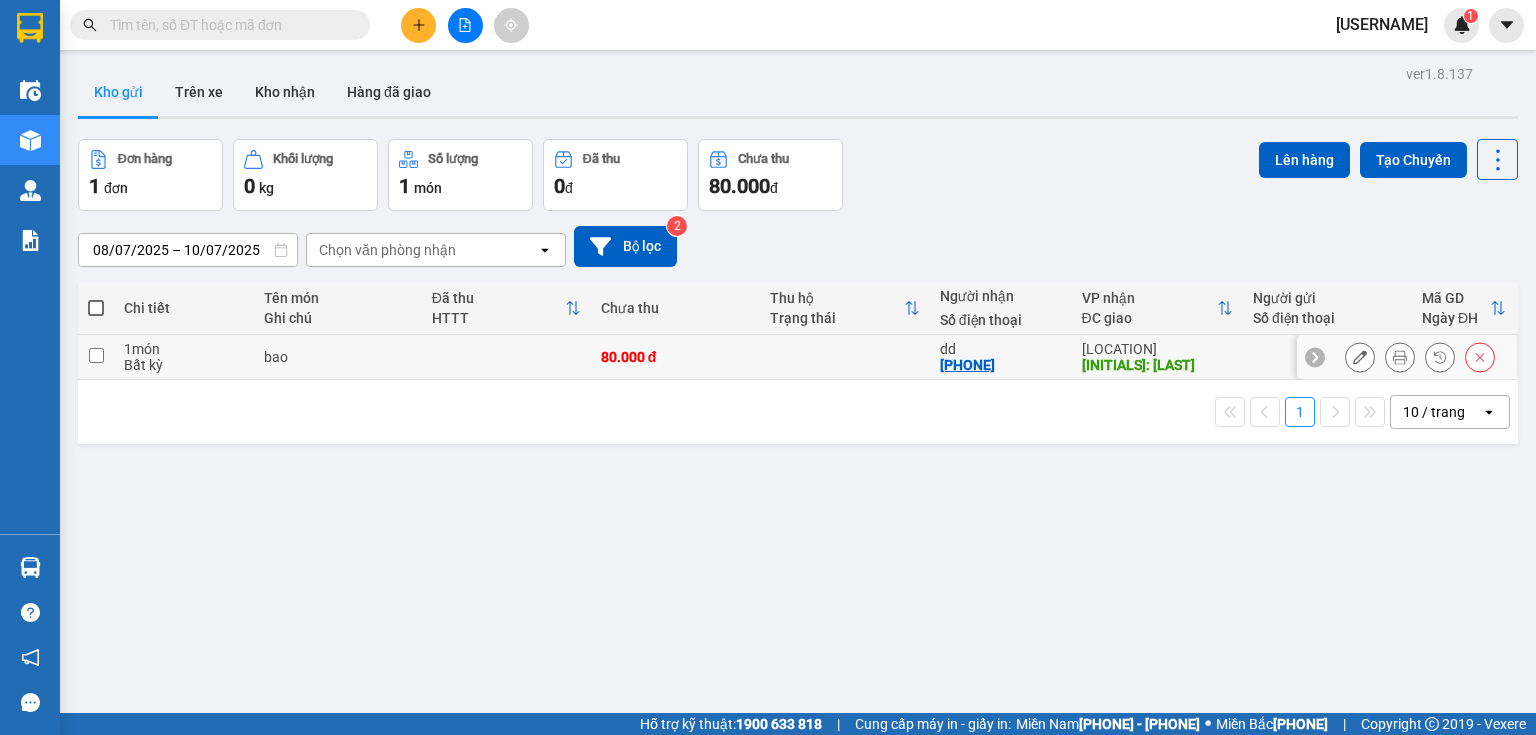 click at bounding box center (96, 355) 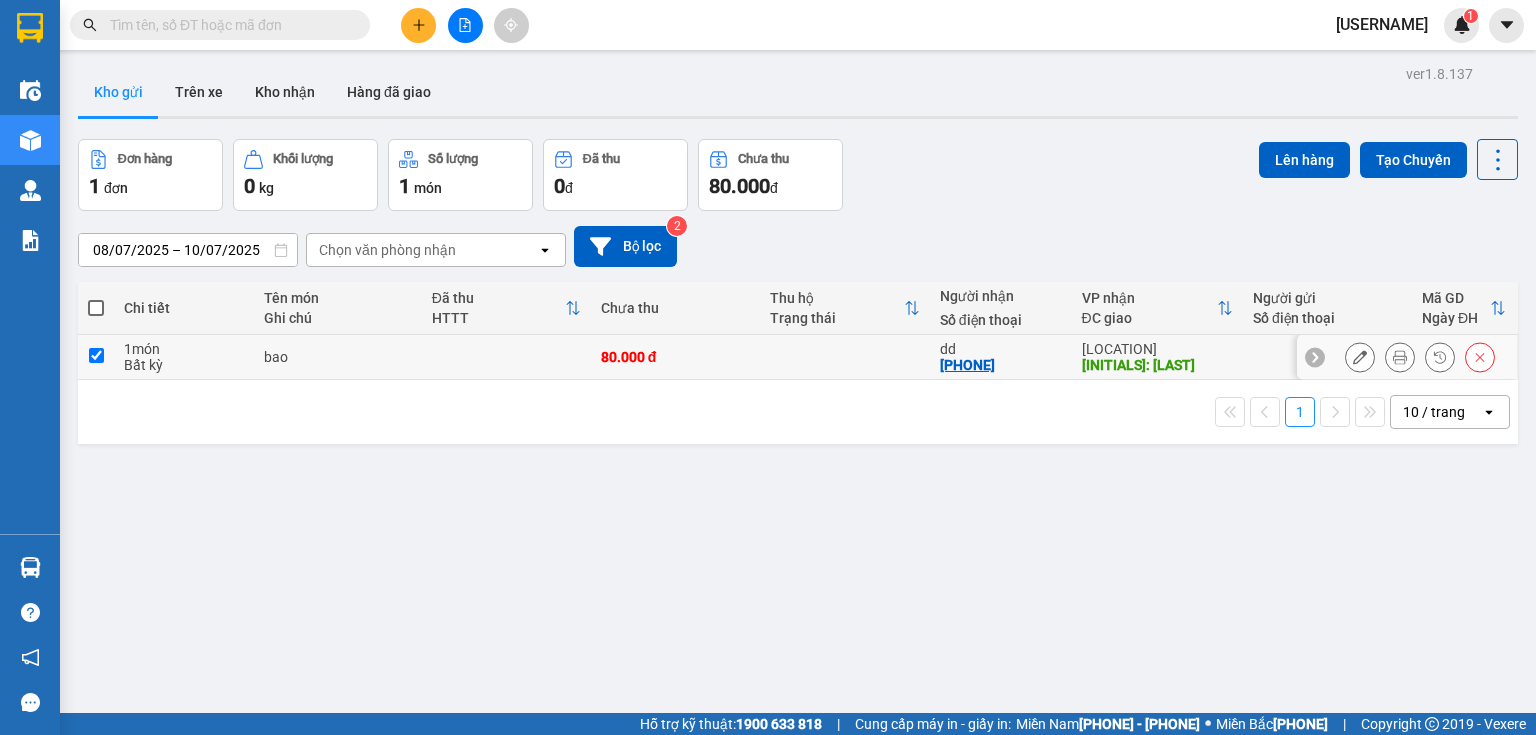 checkbox on "true" 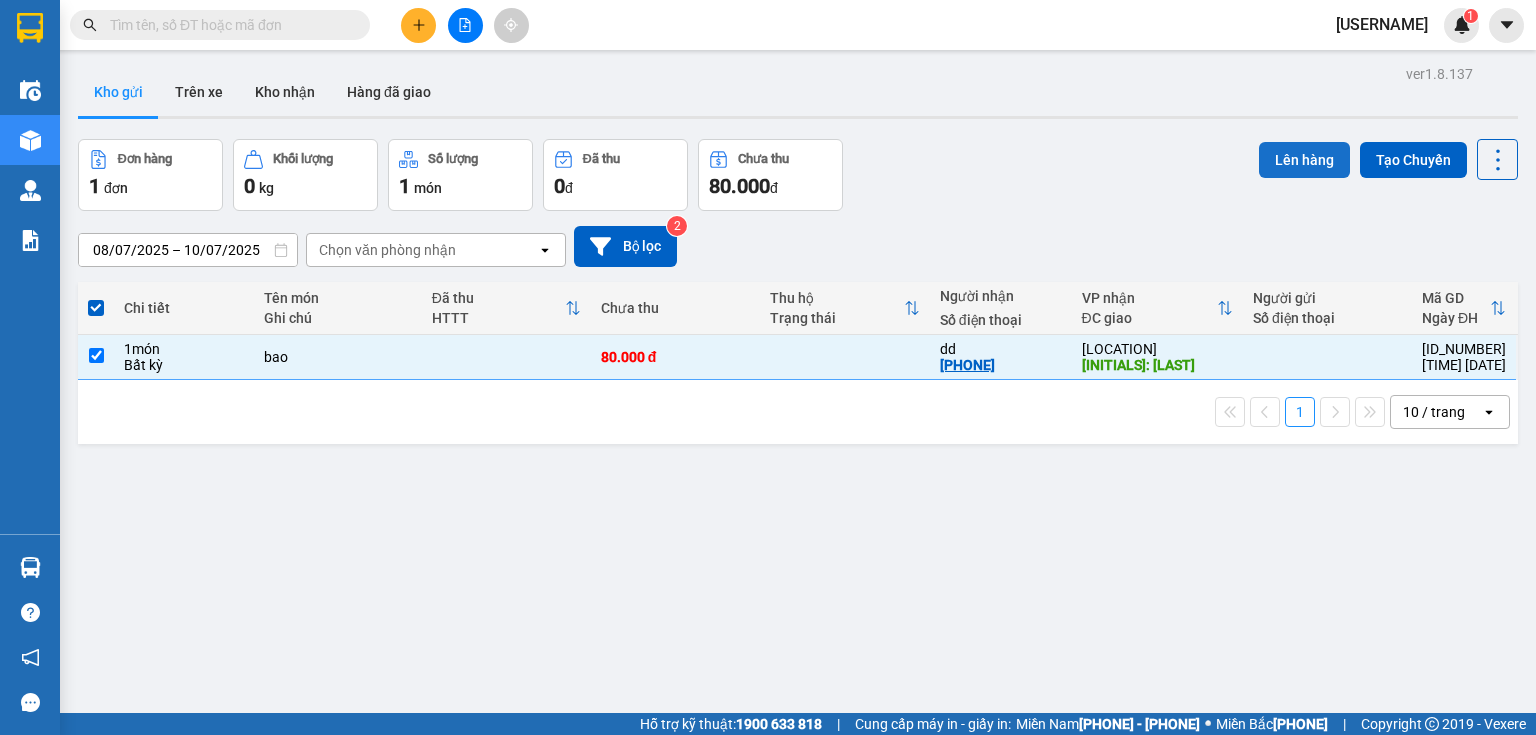click on "Lên hàng" at bounding box center (1304, 160) 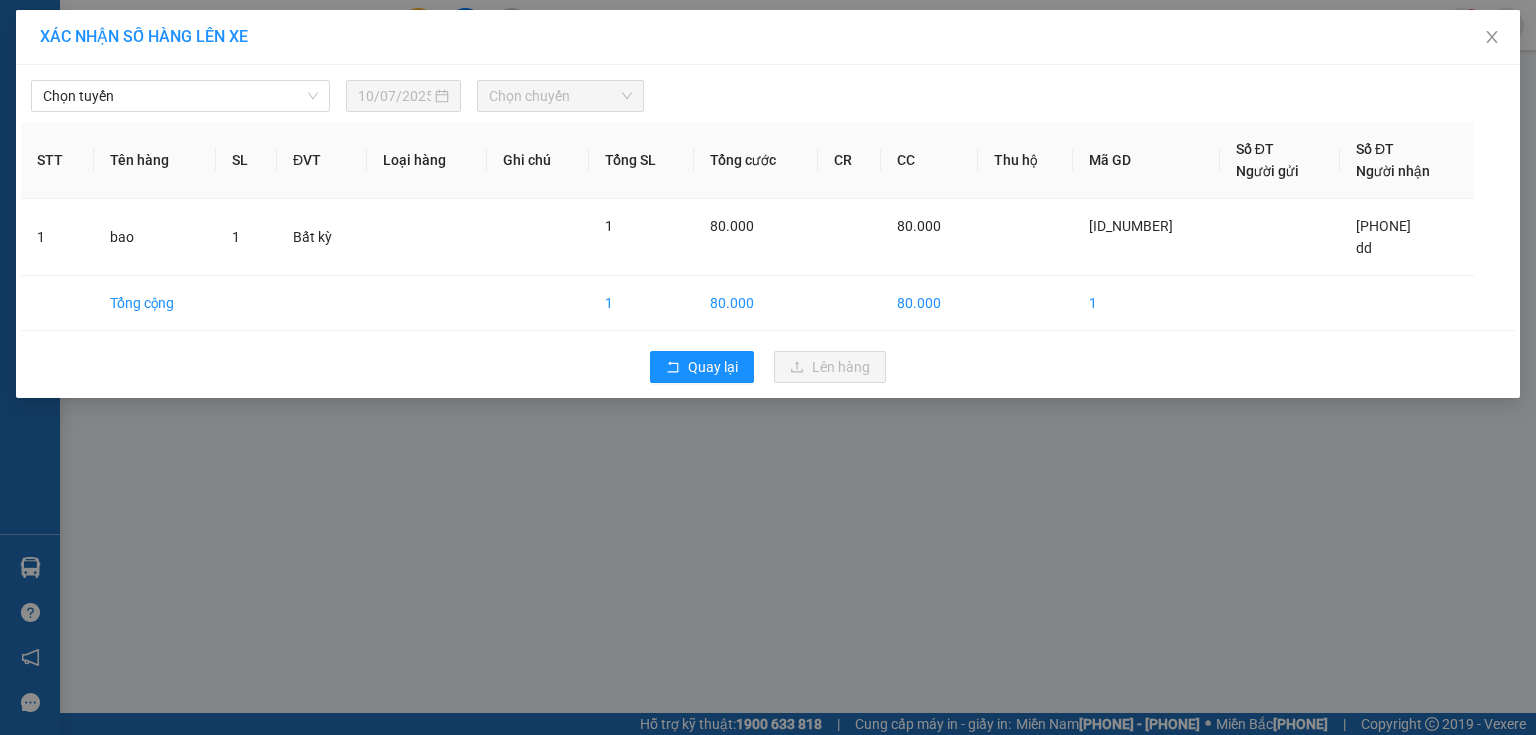 click on "Chọn tuyến" at bounding box center [180, 96] 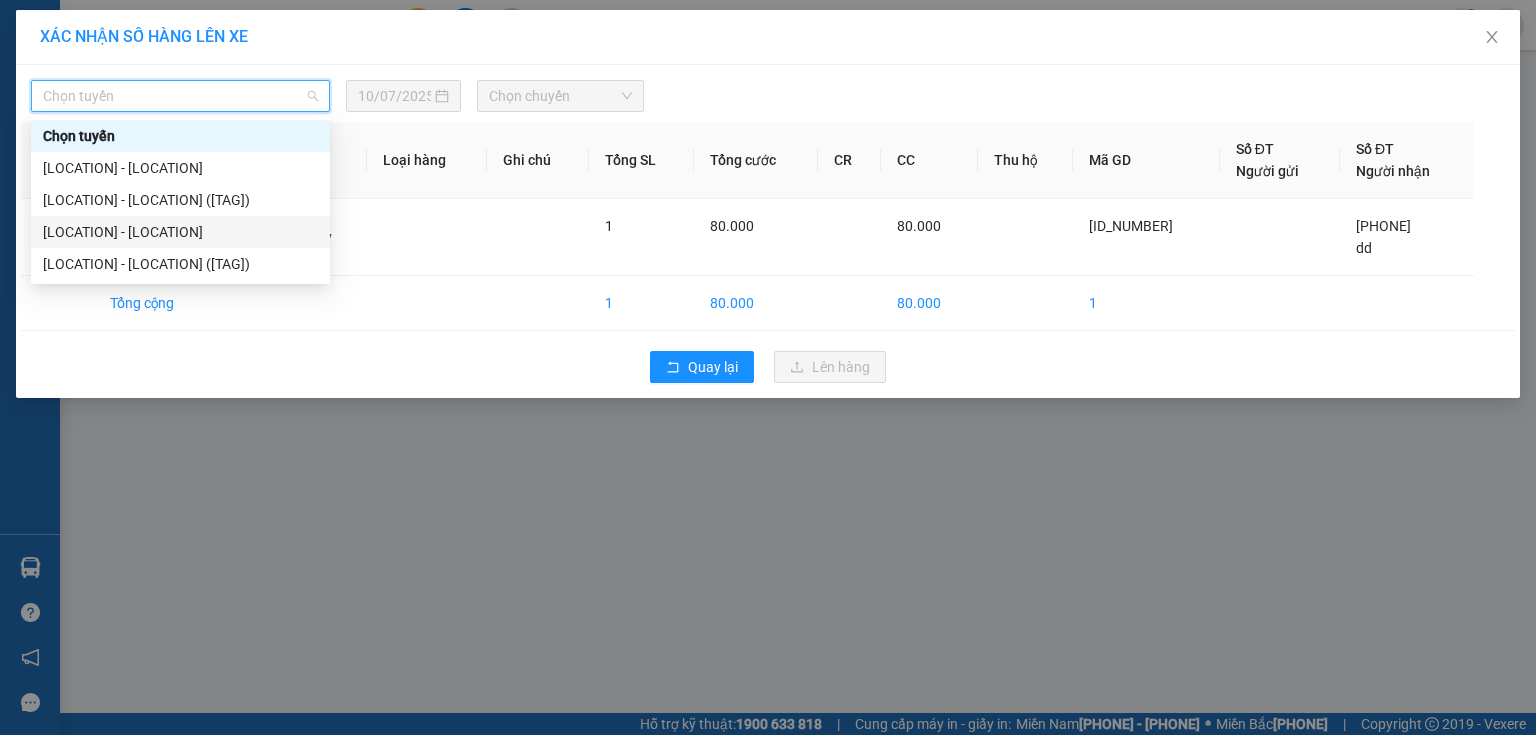 click on "[LOCATION] - [LOCATION]" at bounding box center [180, 232] 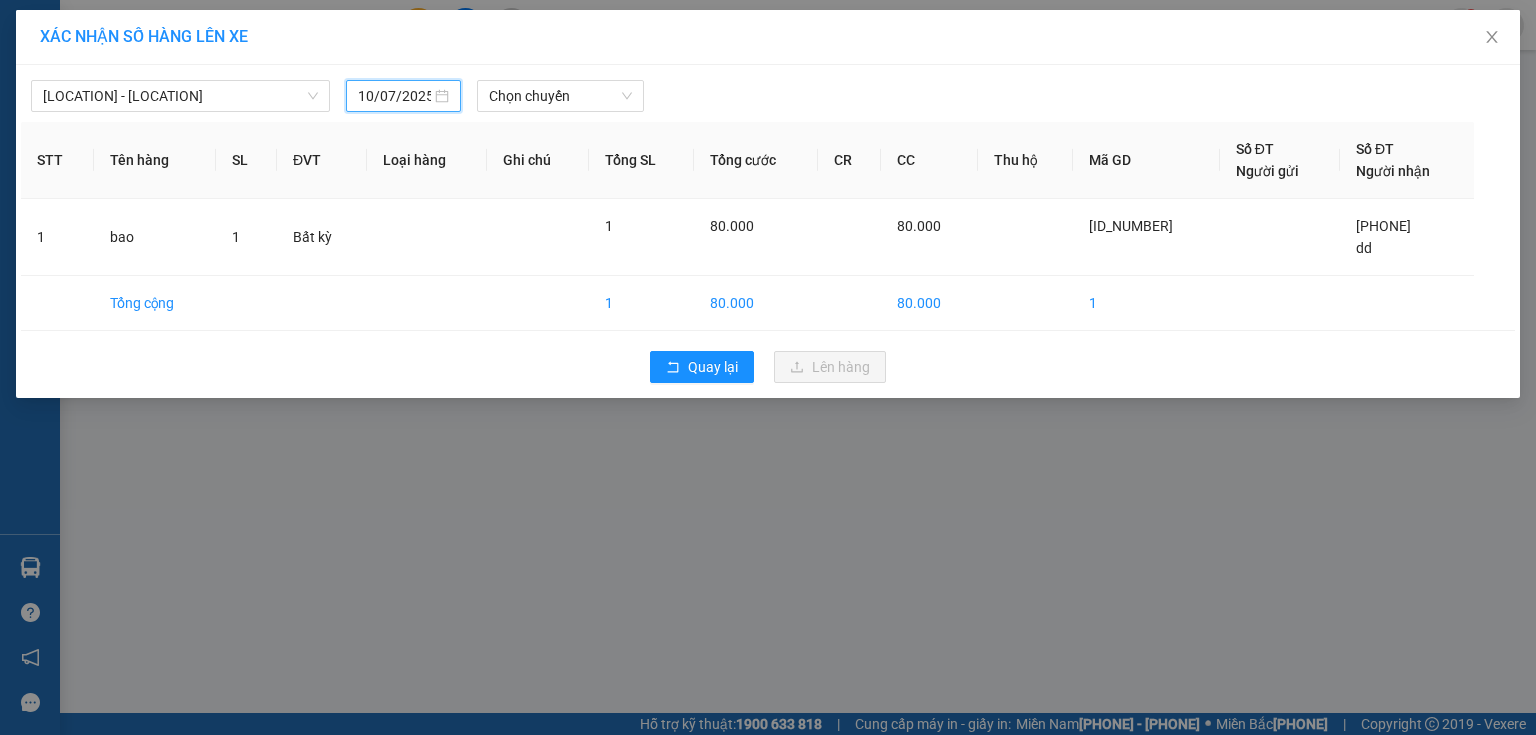 click on "10/07/2025" at bounding box center (394, 96) 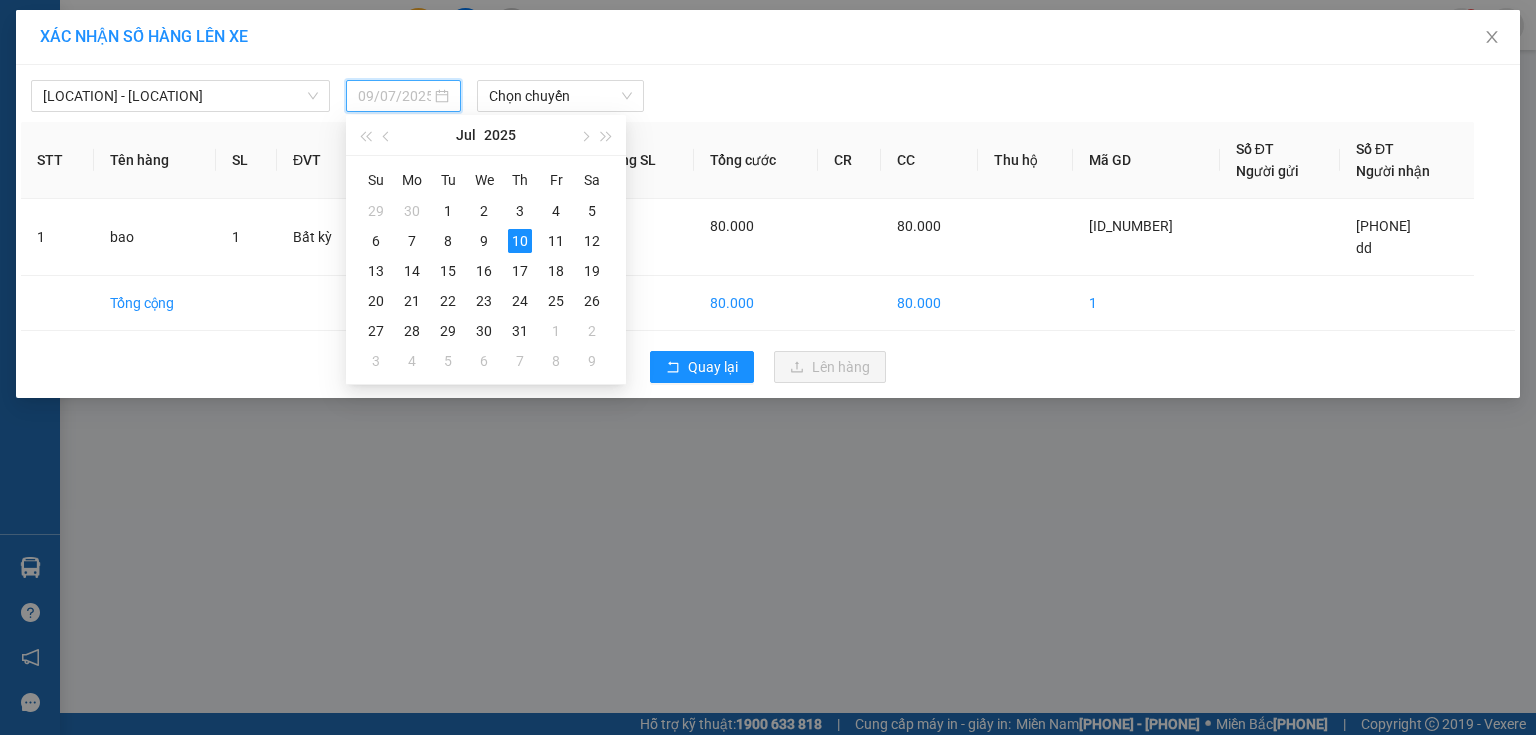 click on "9" at bounding box center [448, 211] 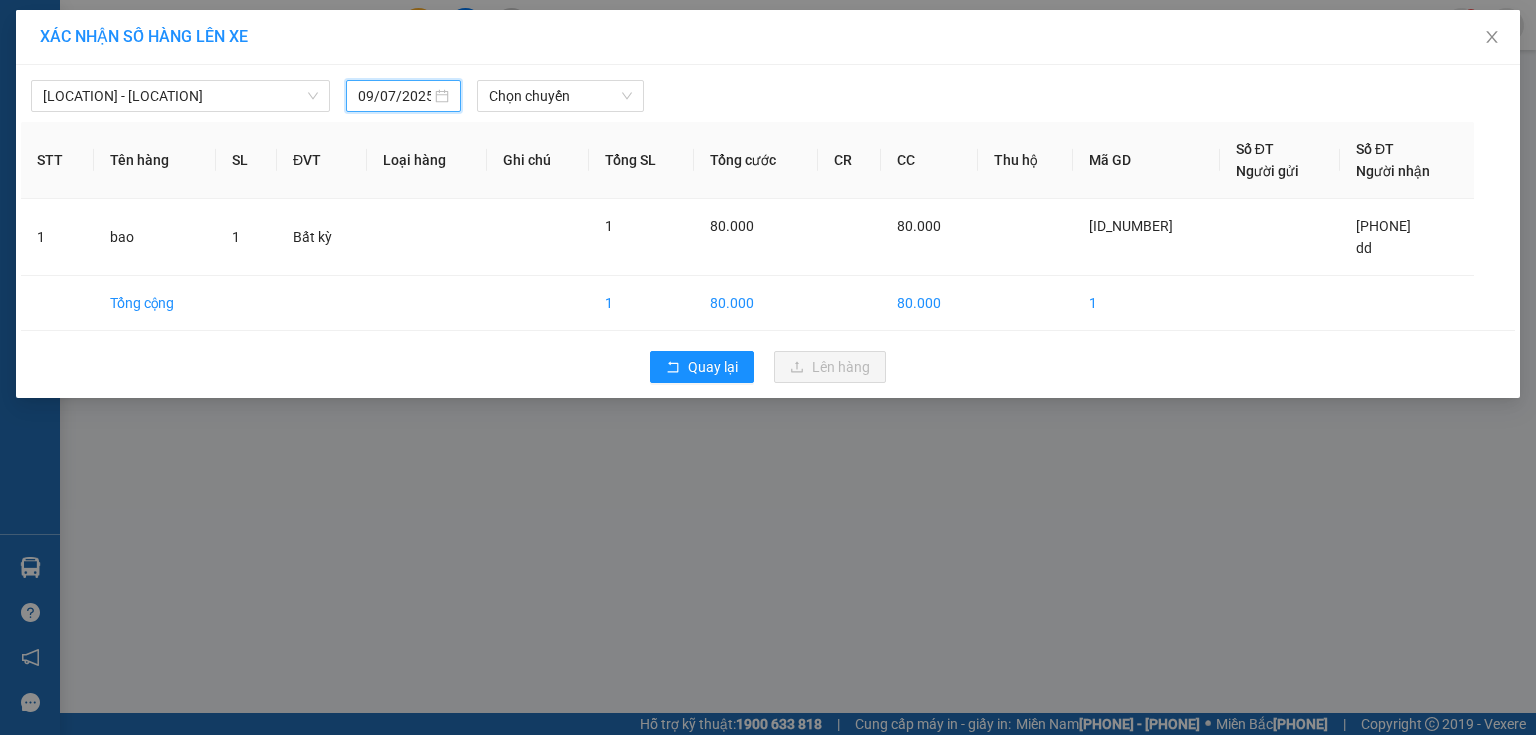 click on "Chọn chuyến" at bounding box center [561, 96] 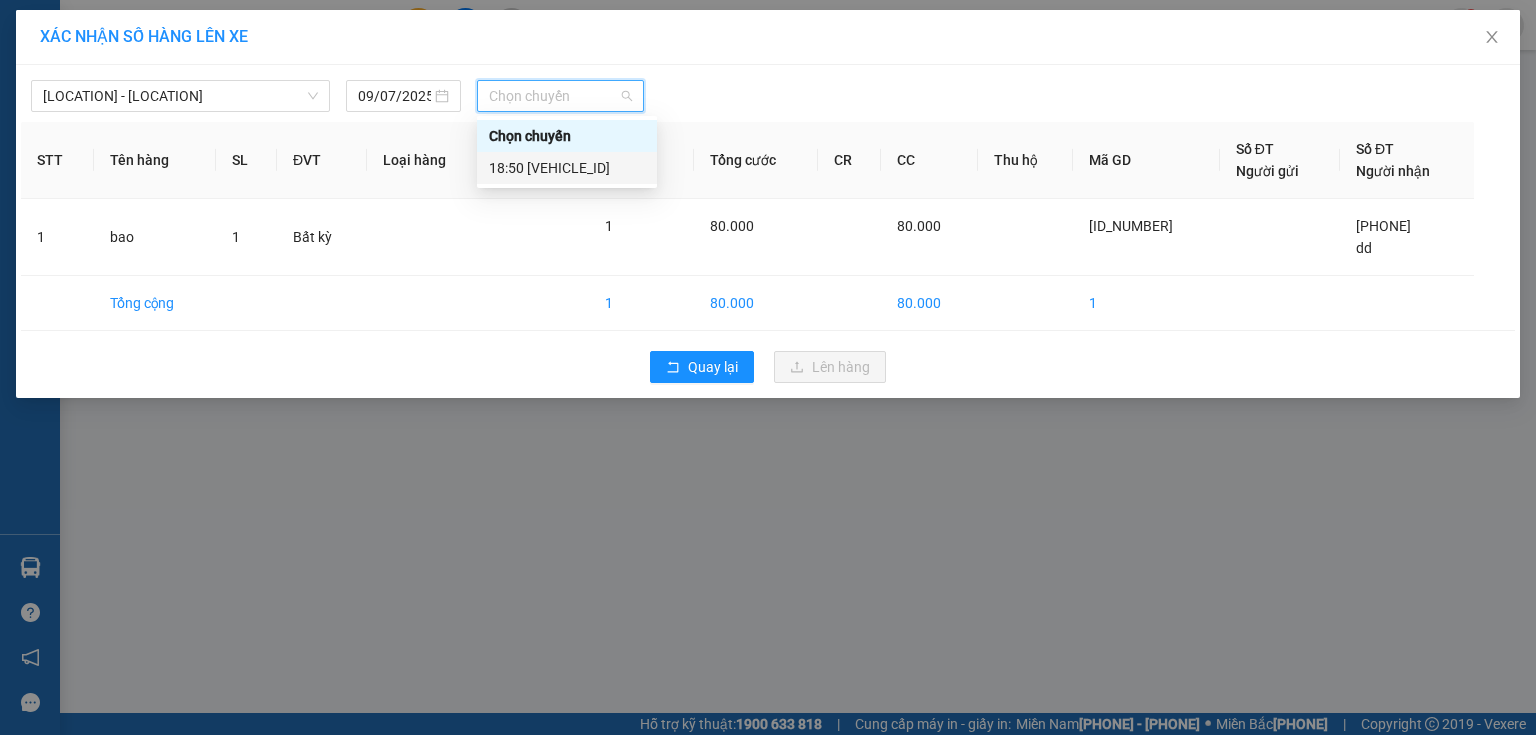 click on "[TIME] - [VEHICLE_ID]" at bounding box center (567, 168) 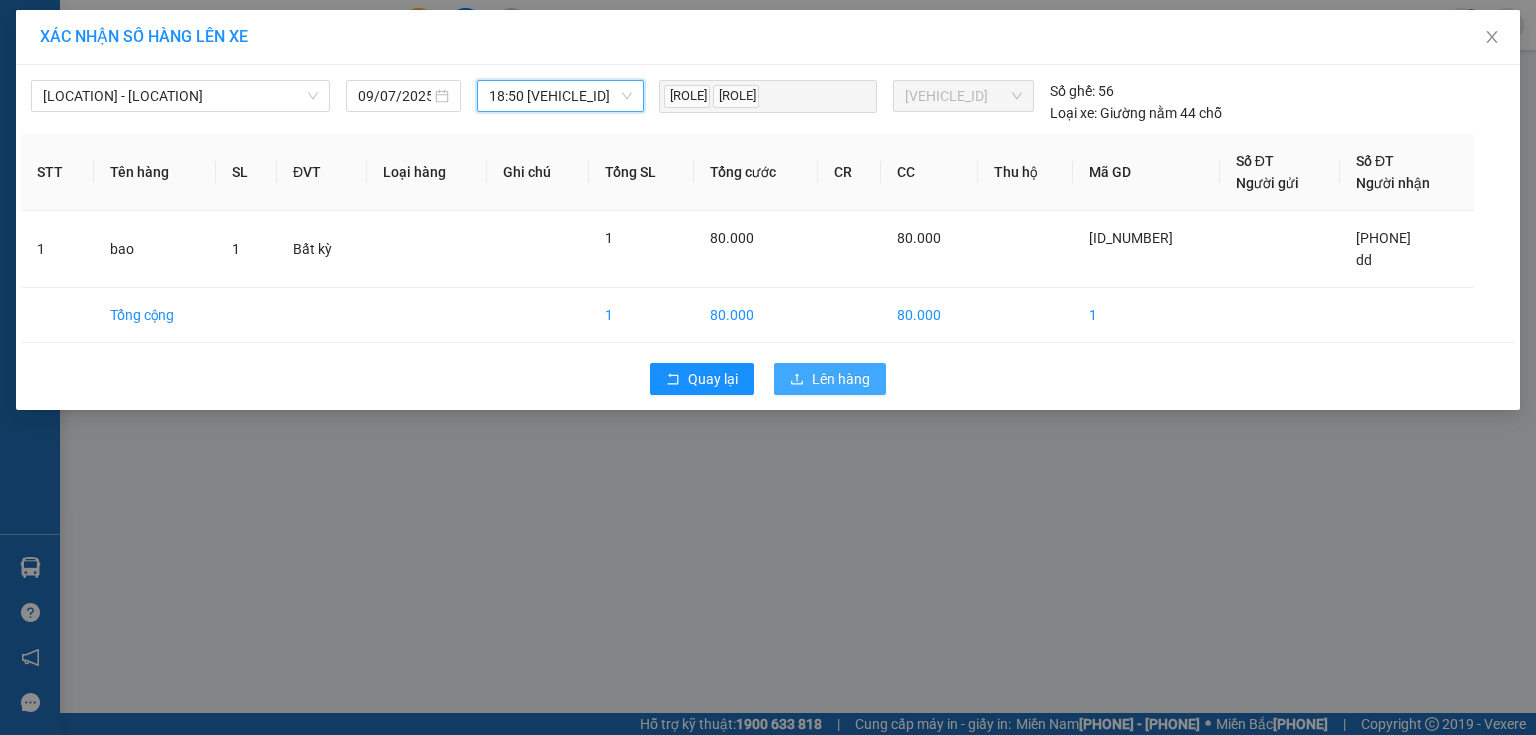 click on "Lên hàng" at bounding box center (713, 379) 